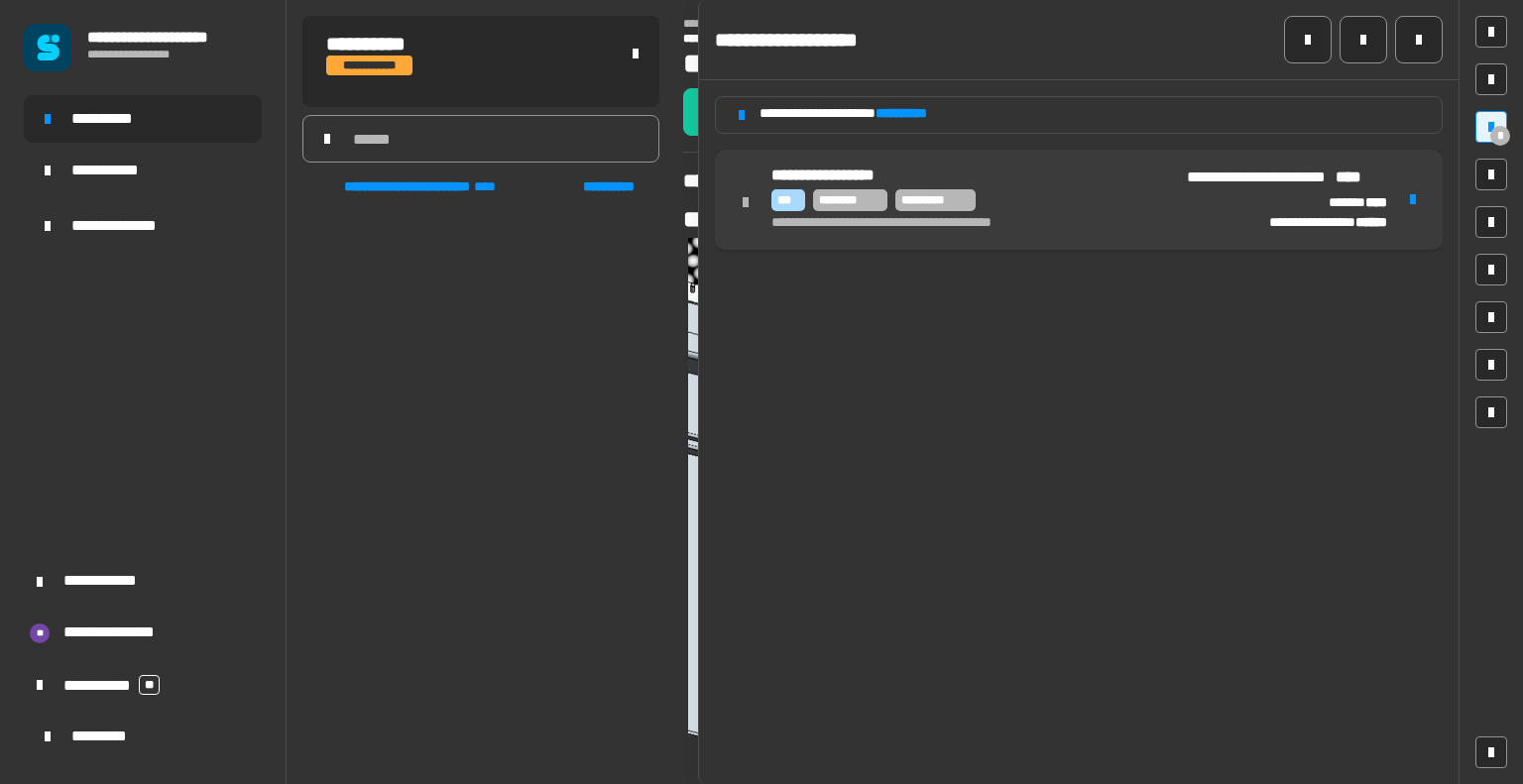 scroll, scrollTop: 0, scrollLeft: 0, axis: both 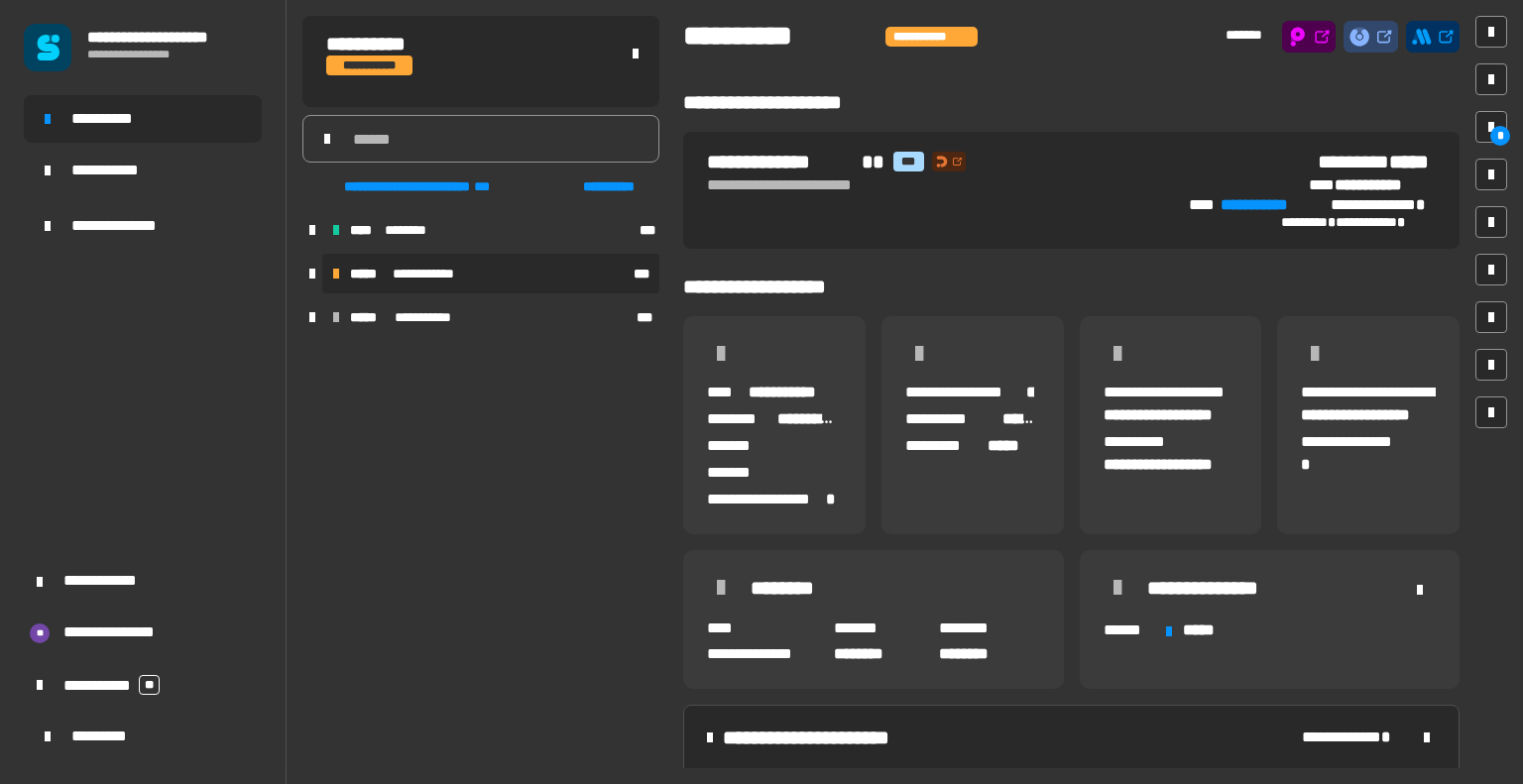click on "**********" at bounding box center (491, 274) 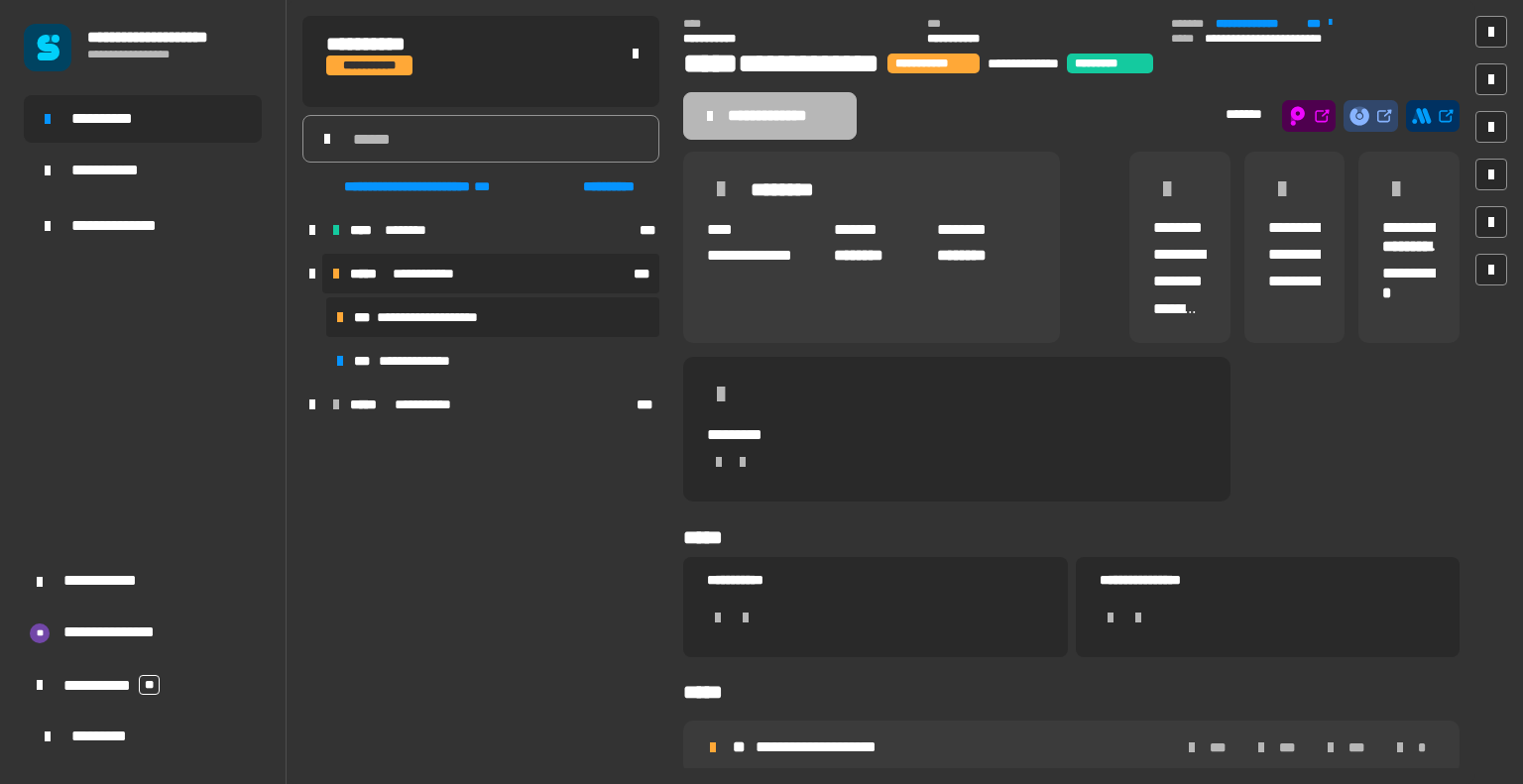click on "**********" at bounding box center (493, 317) 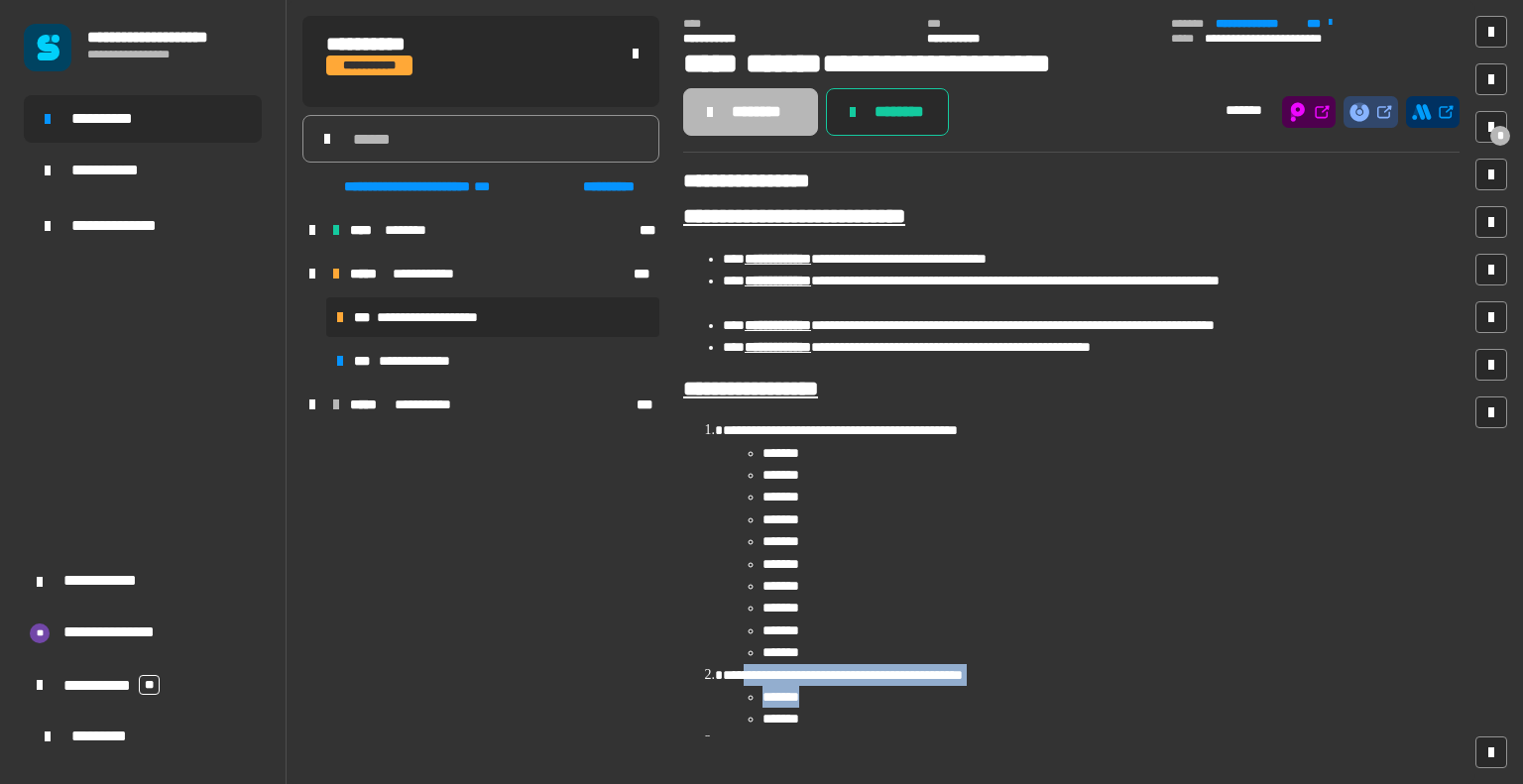 drag, startPoint x: 824, startPoint y: 707, endPoint x: 756, endPoint y: 669, distance: 77.89737 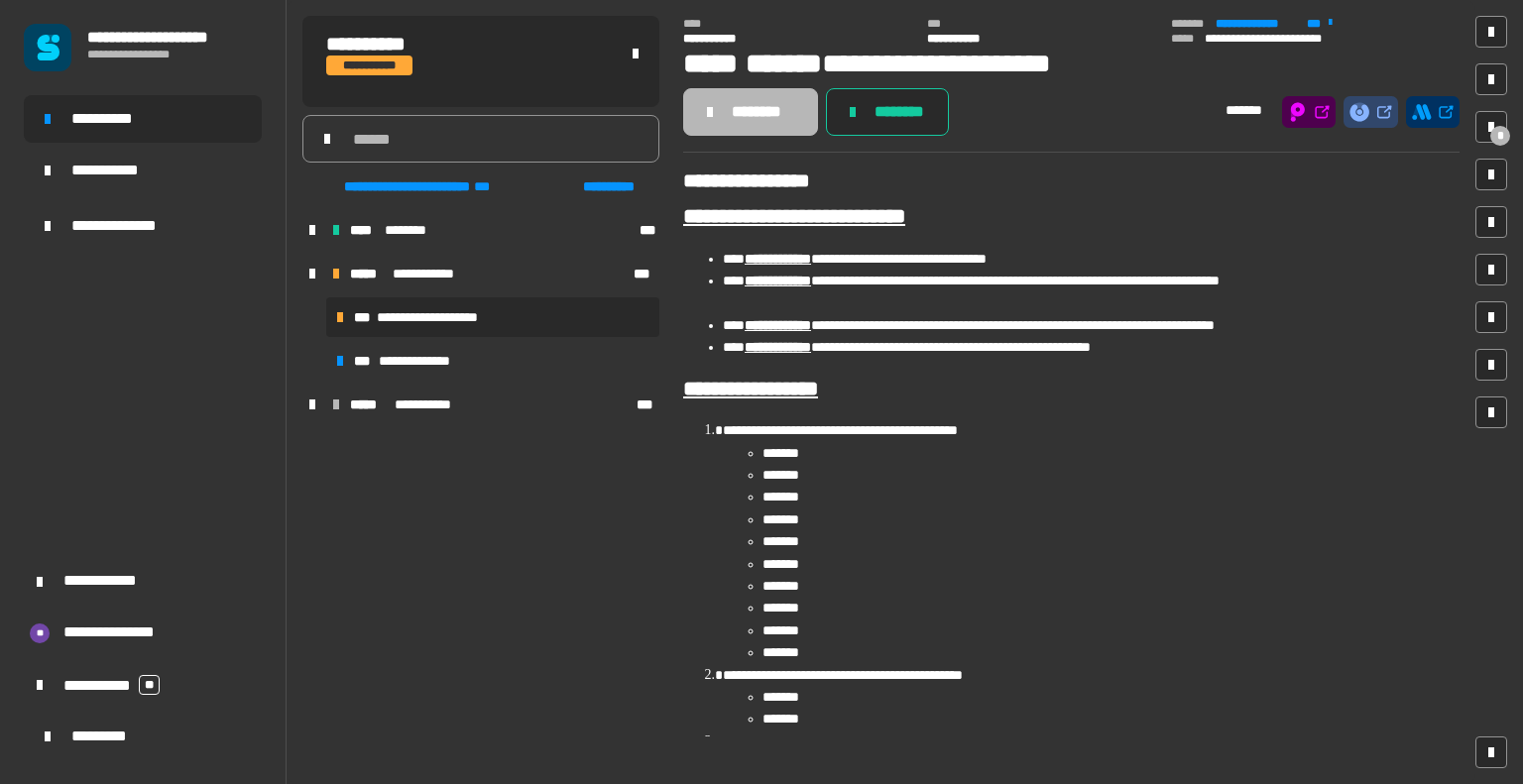 click on "**********" 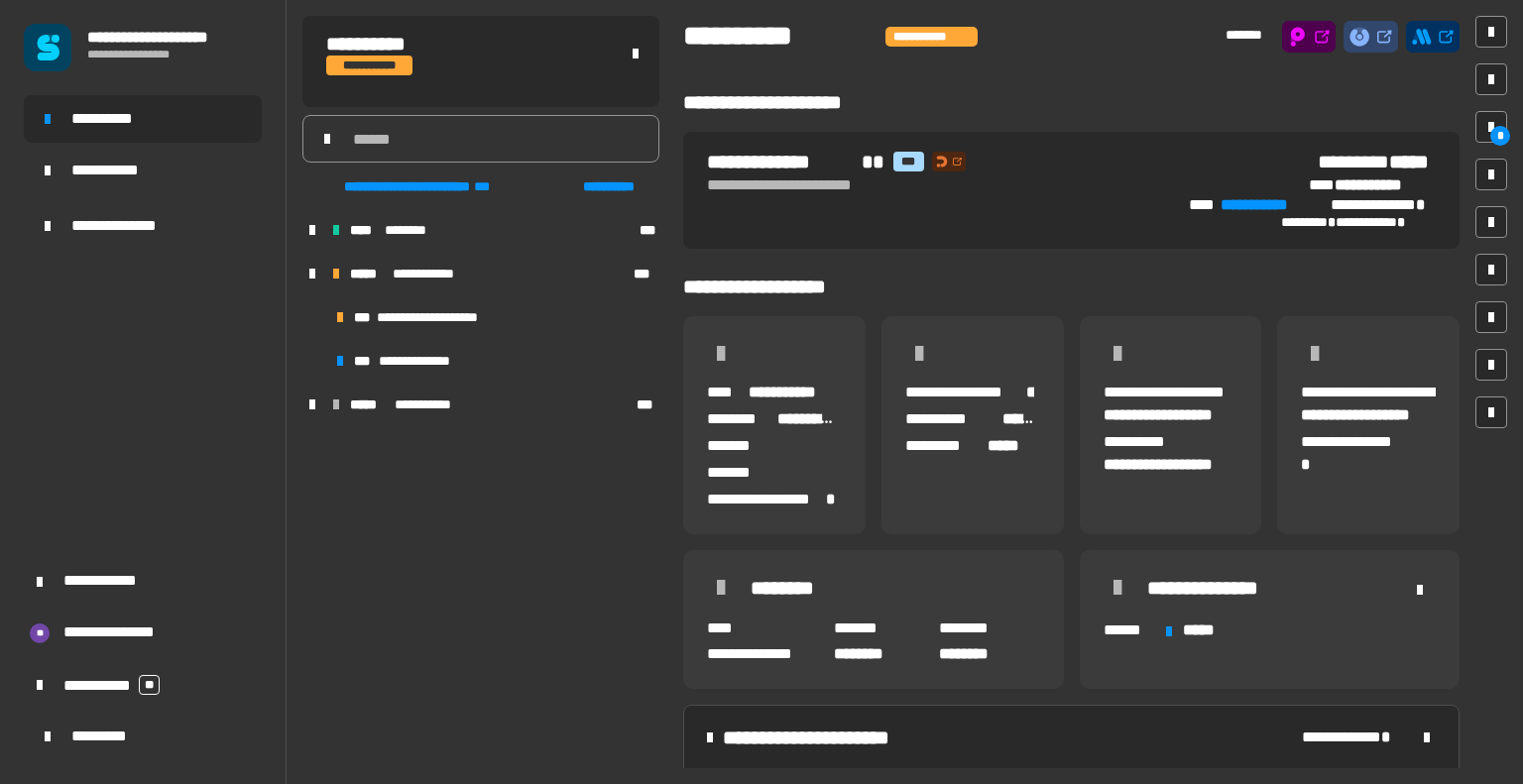 scroll, scrollTop: 0, scrollLeft: 12, axis: horizontal 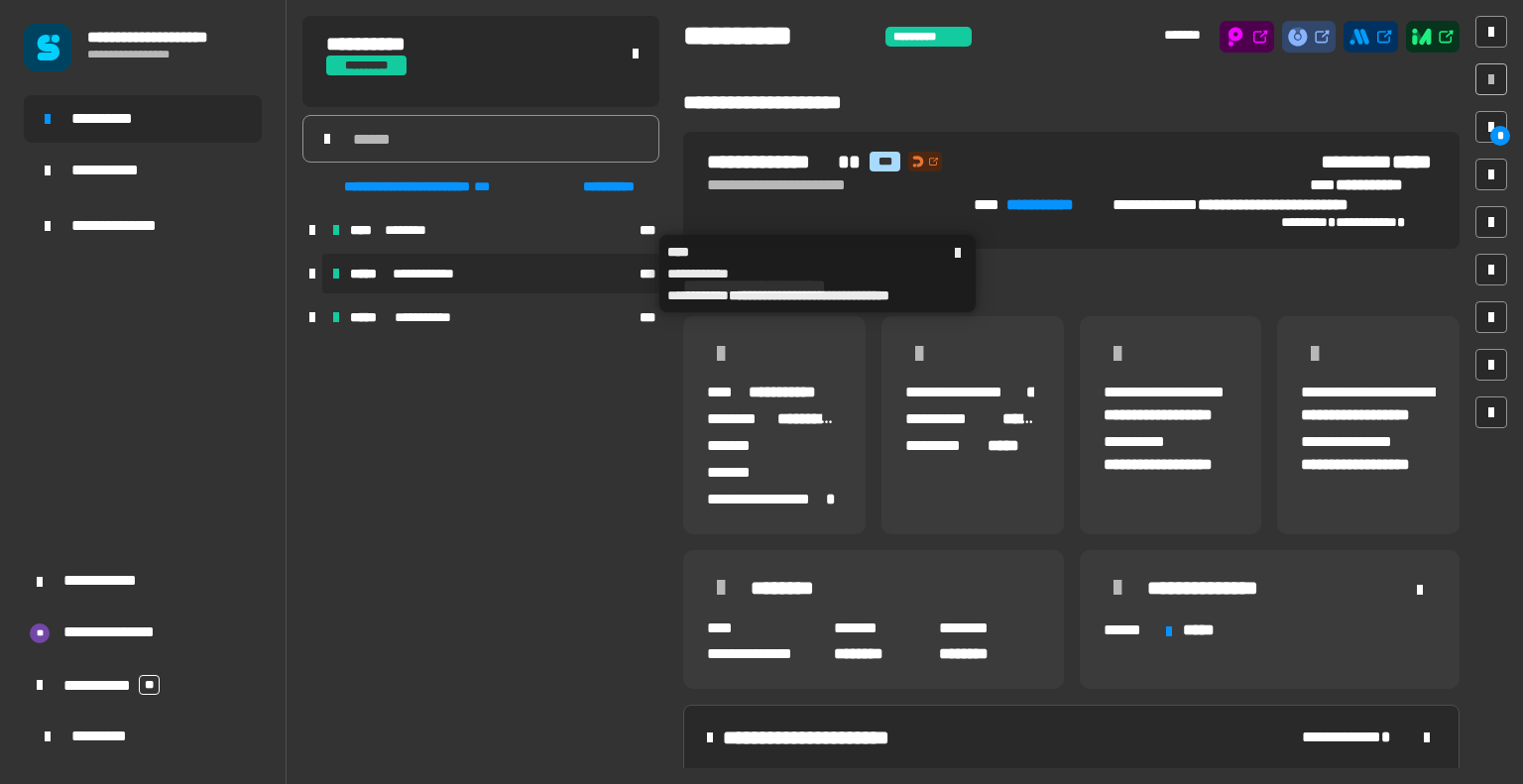 click on "**********" at bounding box center [493, 274] 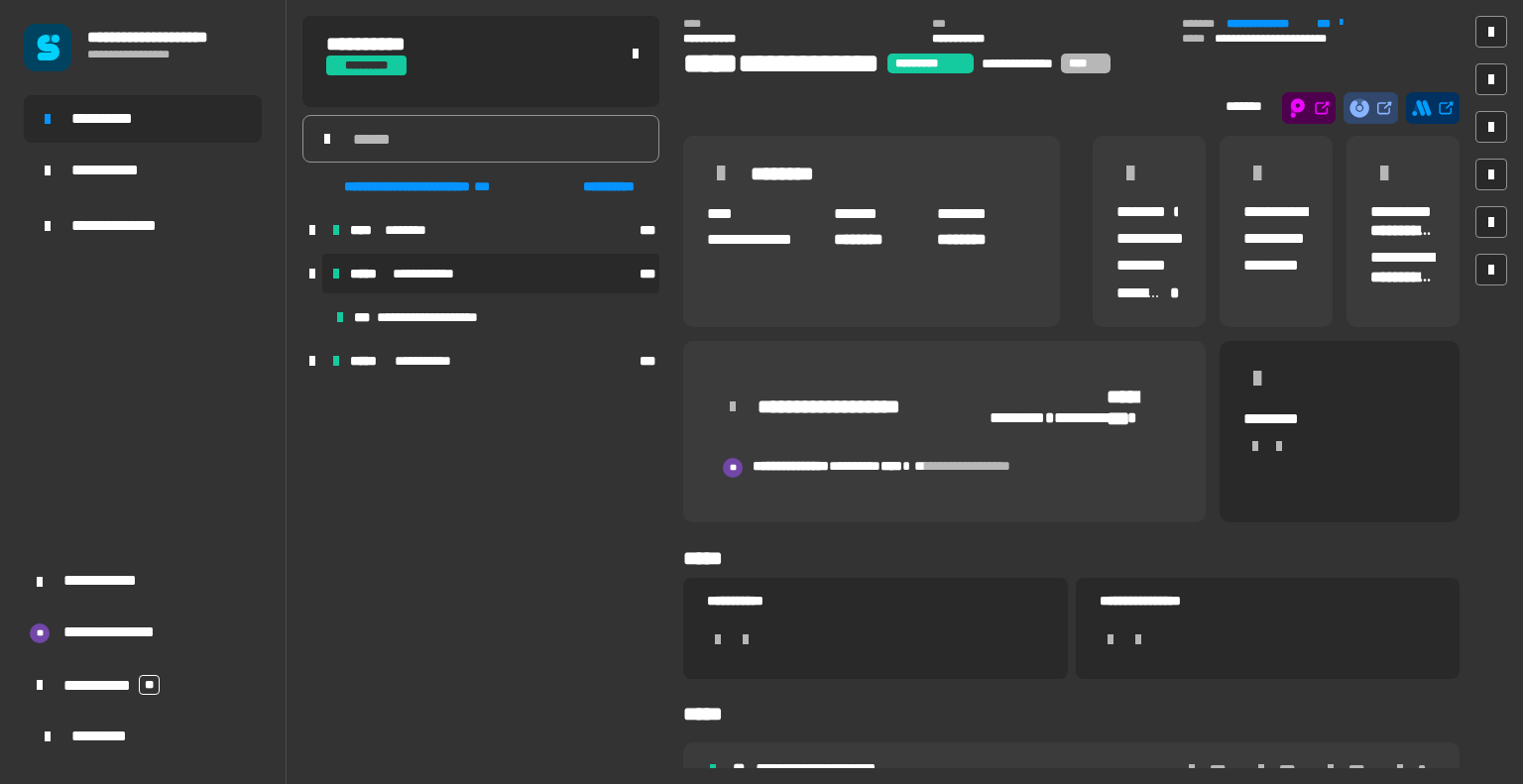 click on "**********" at bounding box center (493, 317) 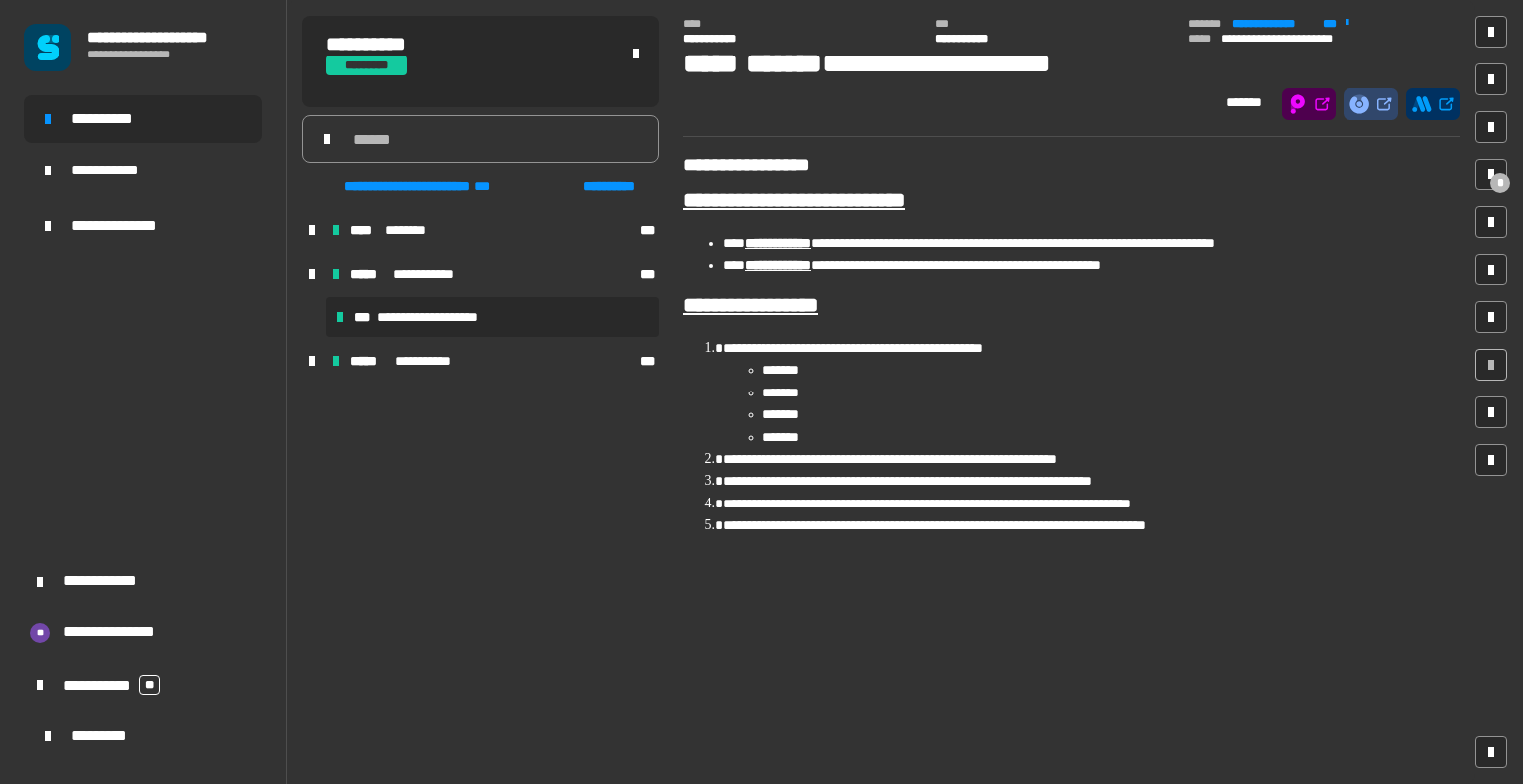 click on "**********" 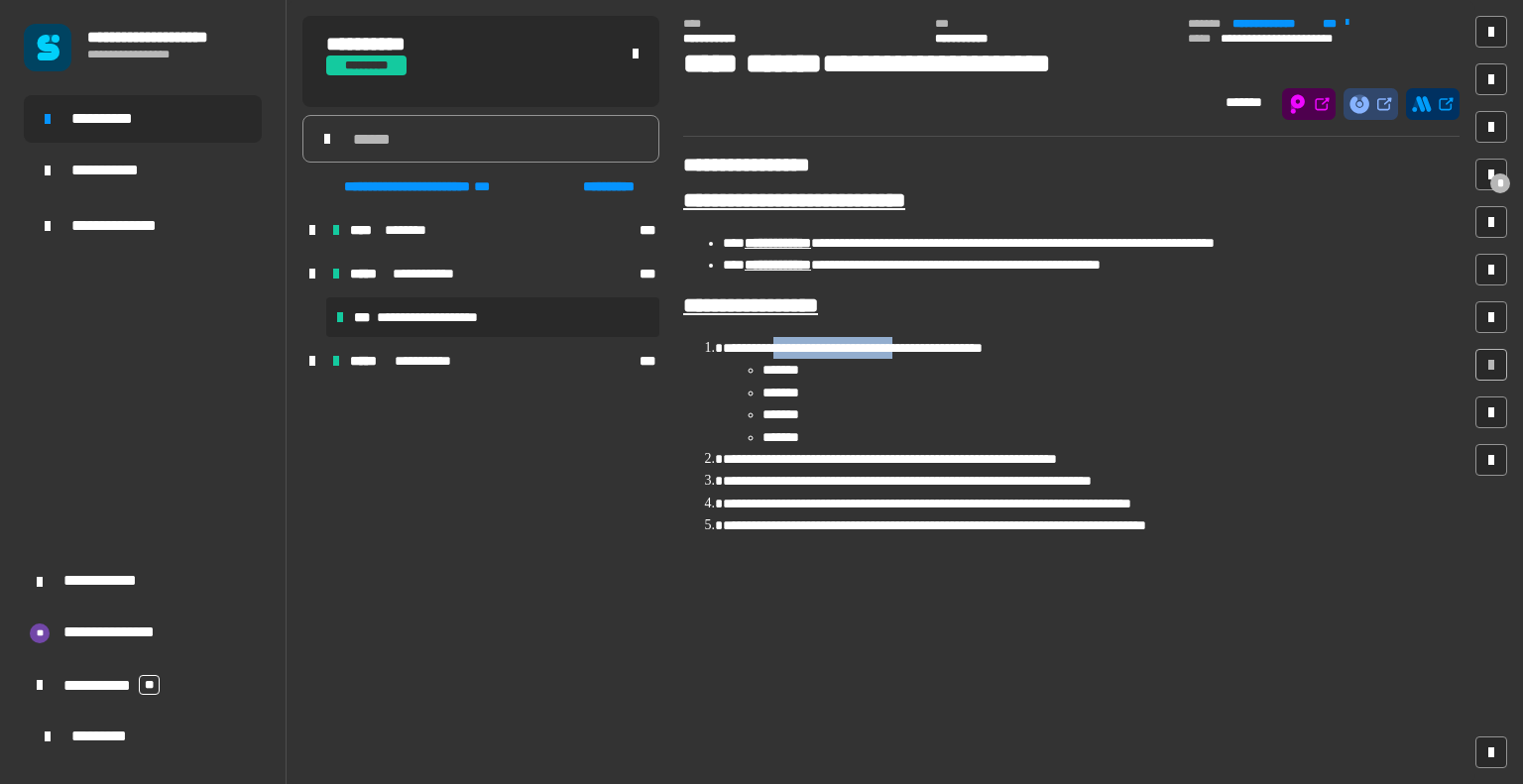drag, startPoint x: 774, startPoint y: 352, endPoint x: 912, endPoint y: 347, distance: 138.0906 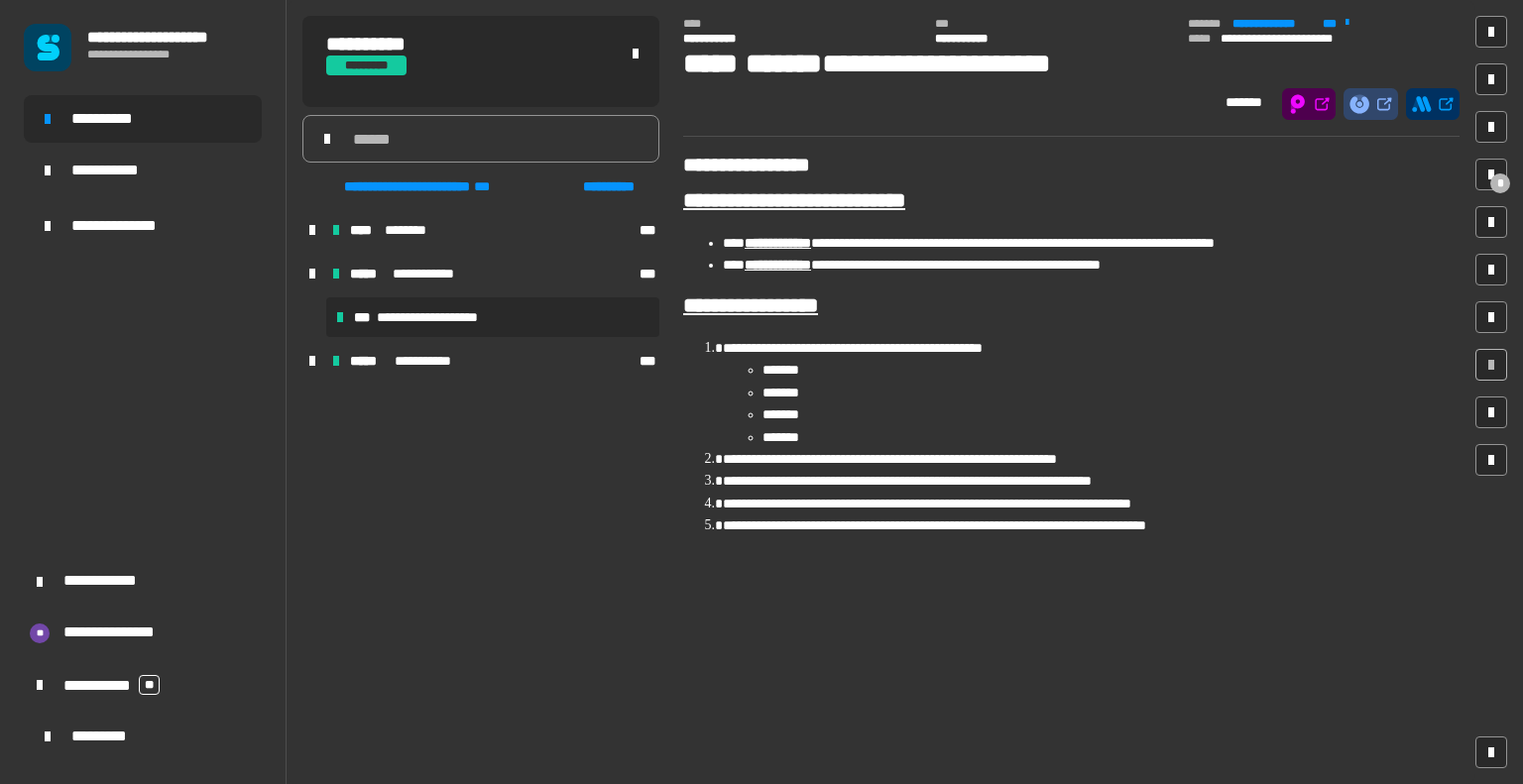 click on "*******" 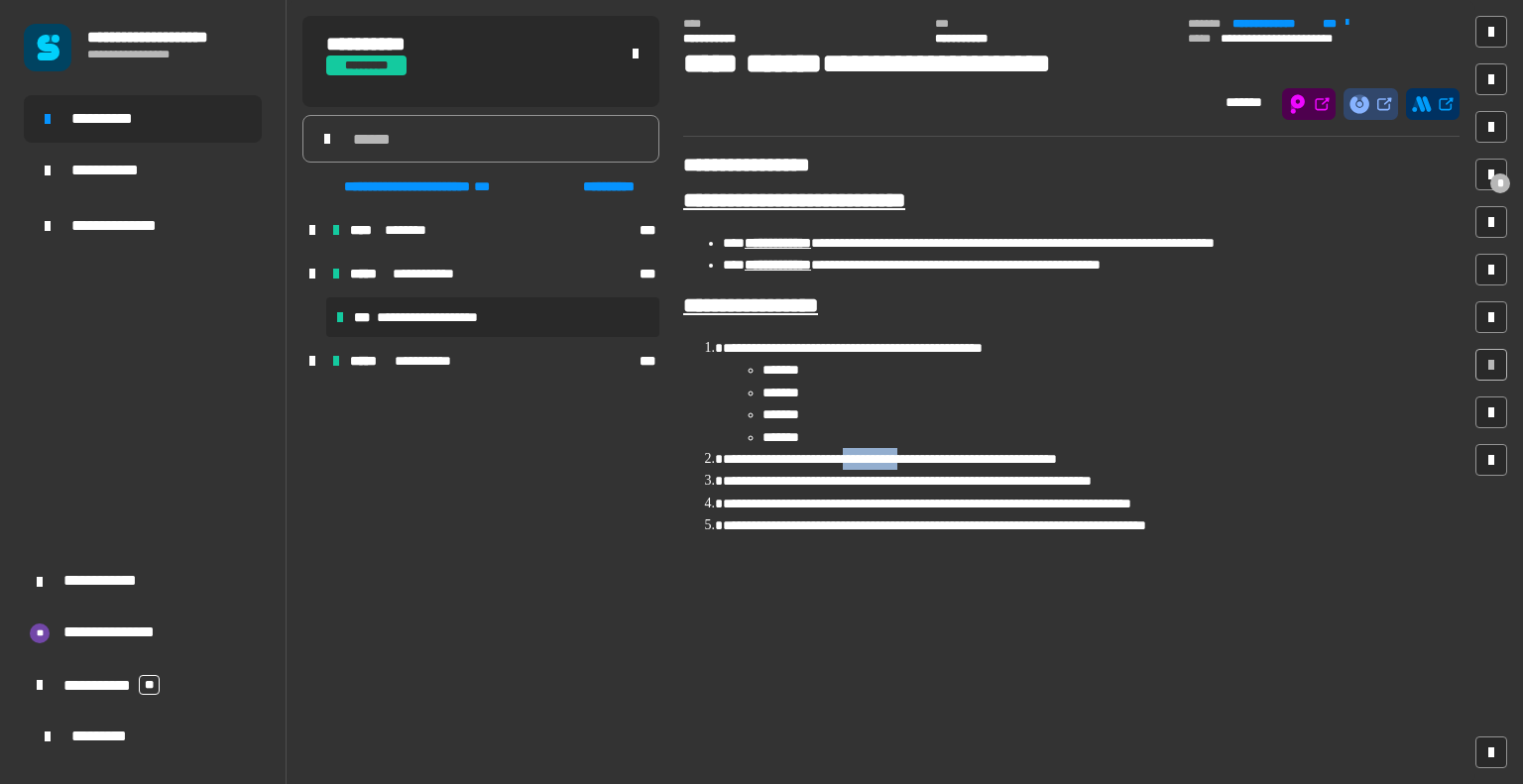 drag, startPoint x: 877, startPoint y: 470, endPoint x: 940, endPoint y: 463, distance: 63.387696 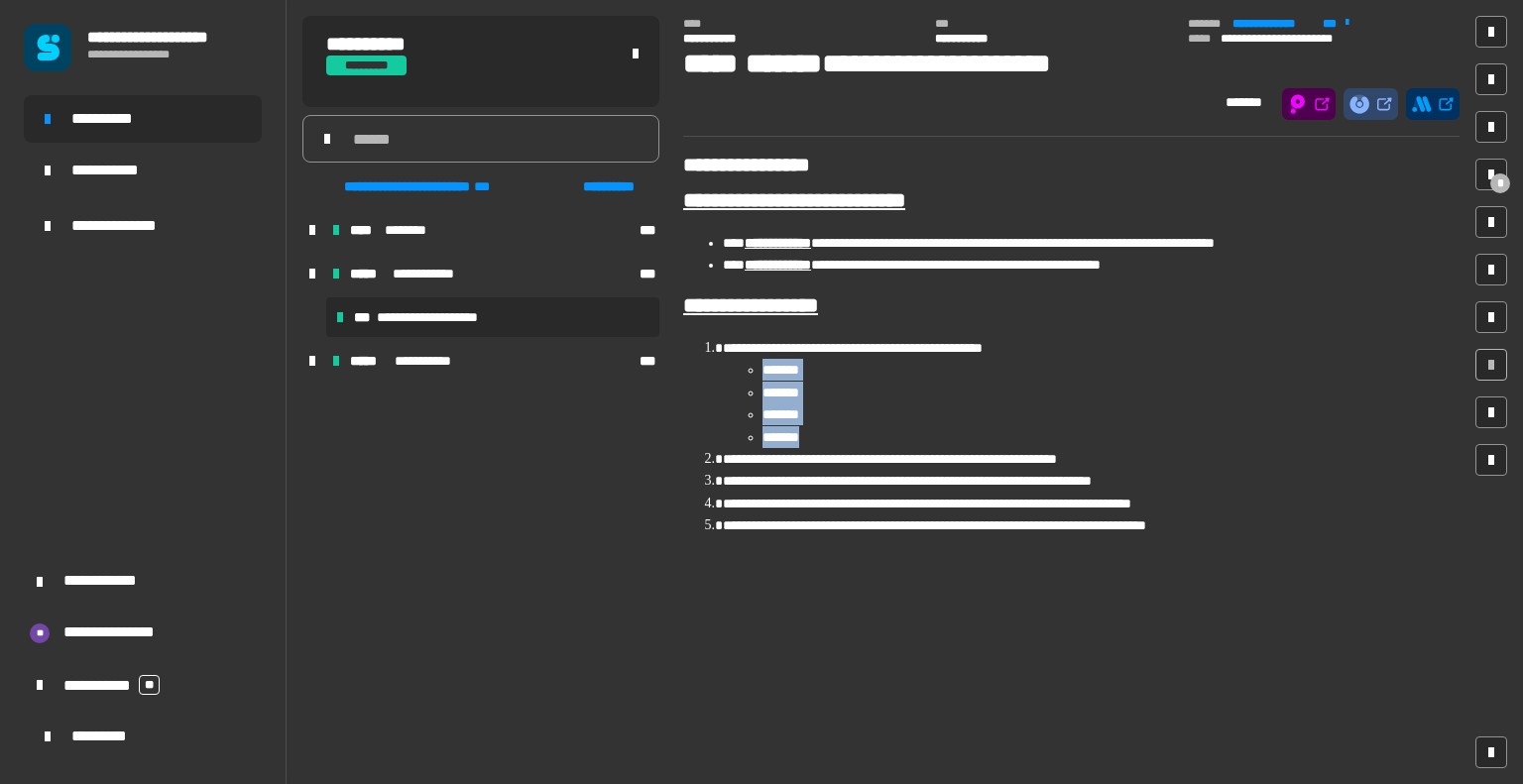 drag, startPoint x: 874, startPoint y: 448, endPoint x: 749, endPoint y: 371, distance: 146.81281 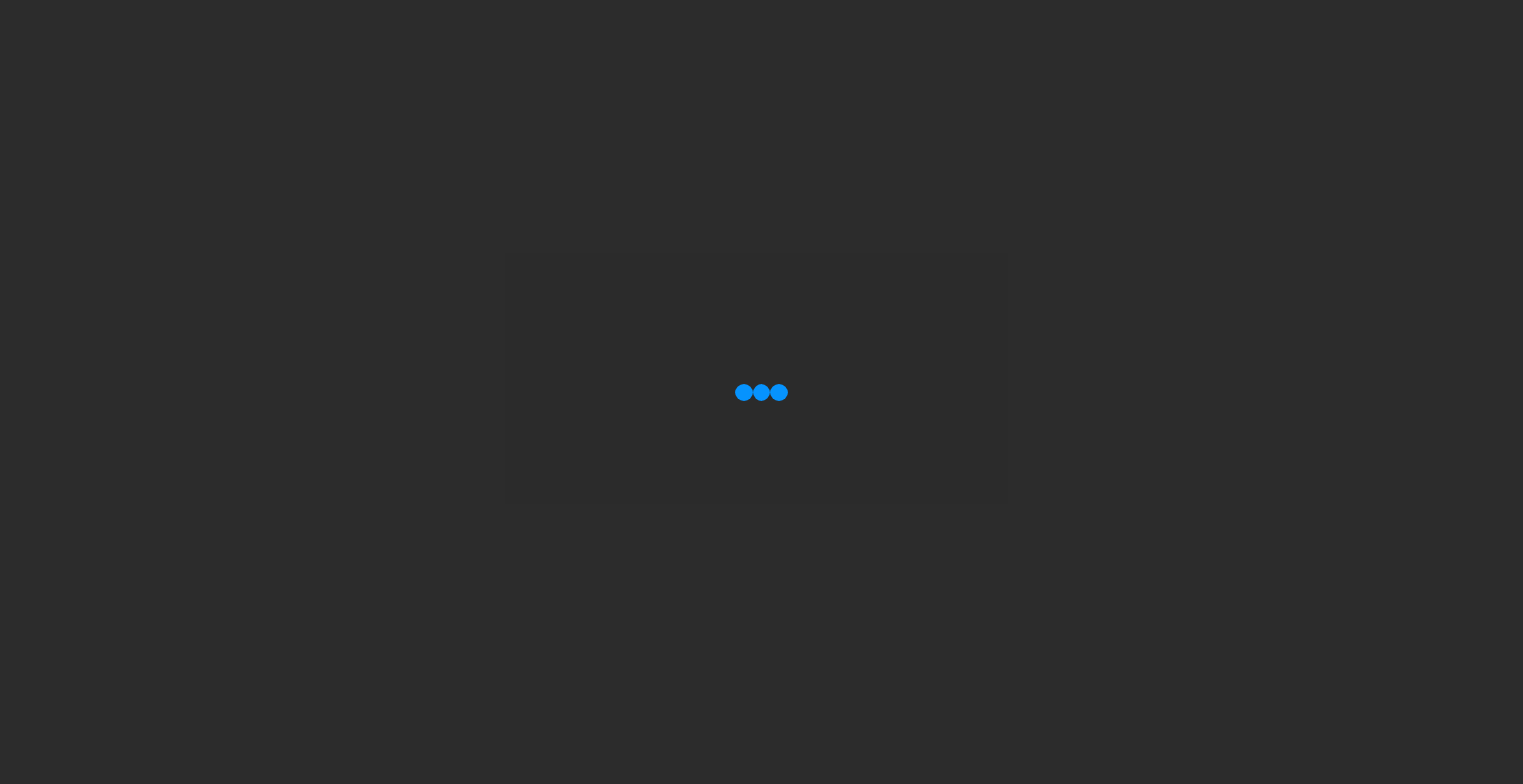 scroll, scrollTop: 0, scrollLeft: 0, axis: both 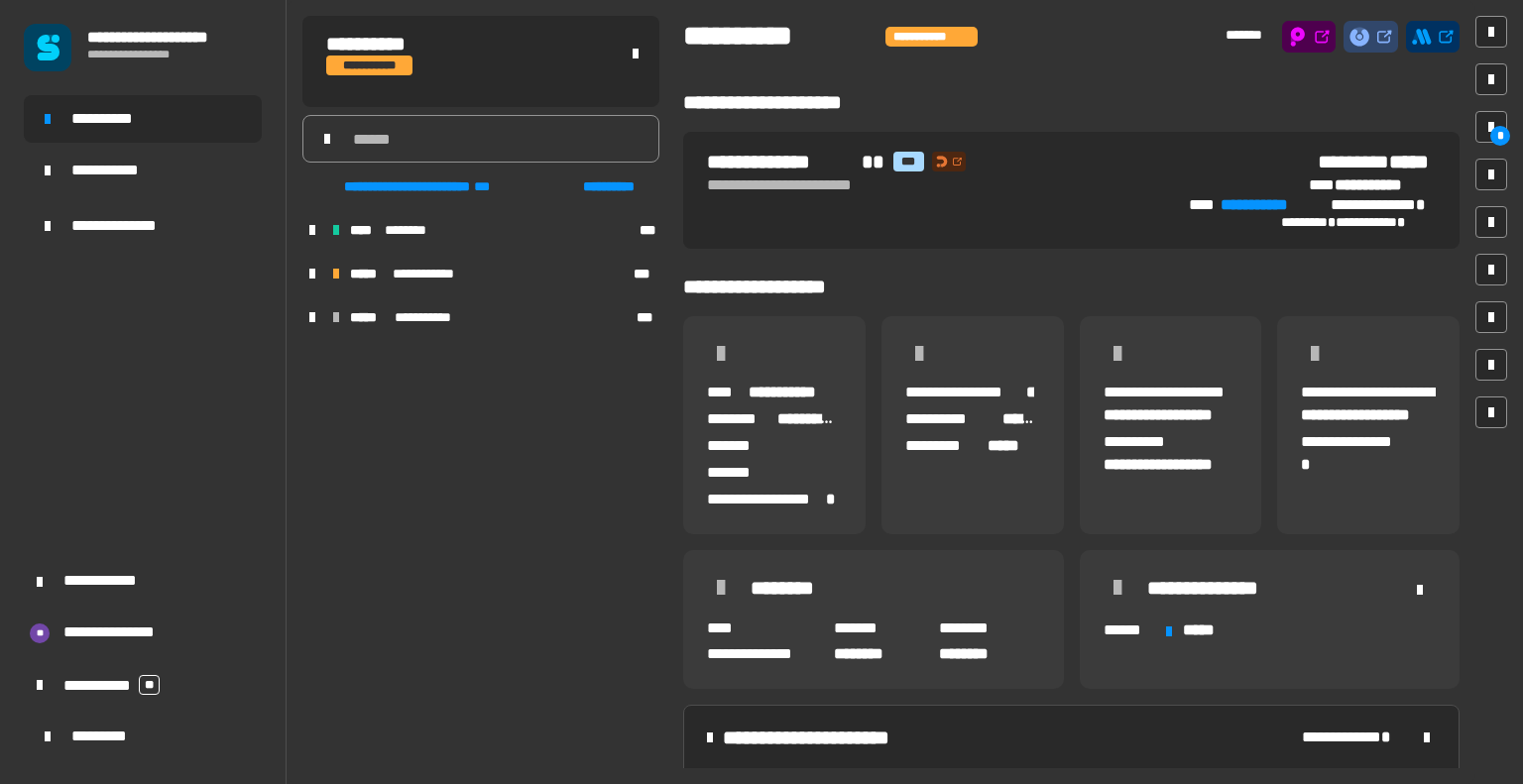 click on "**********" 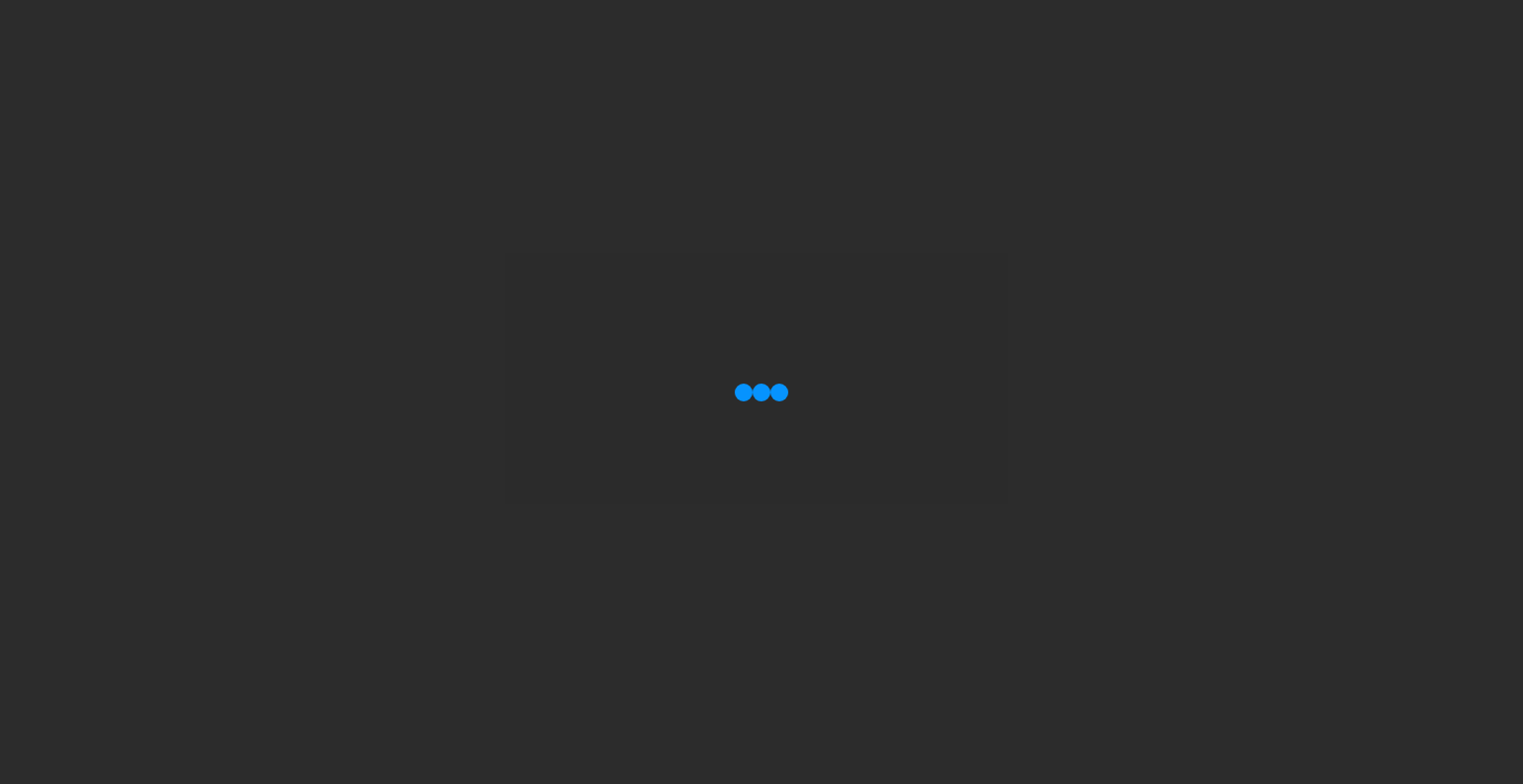 scroll, scrollTop: 0, scrollLeft: 0, axis: both 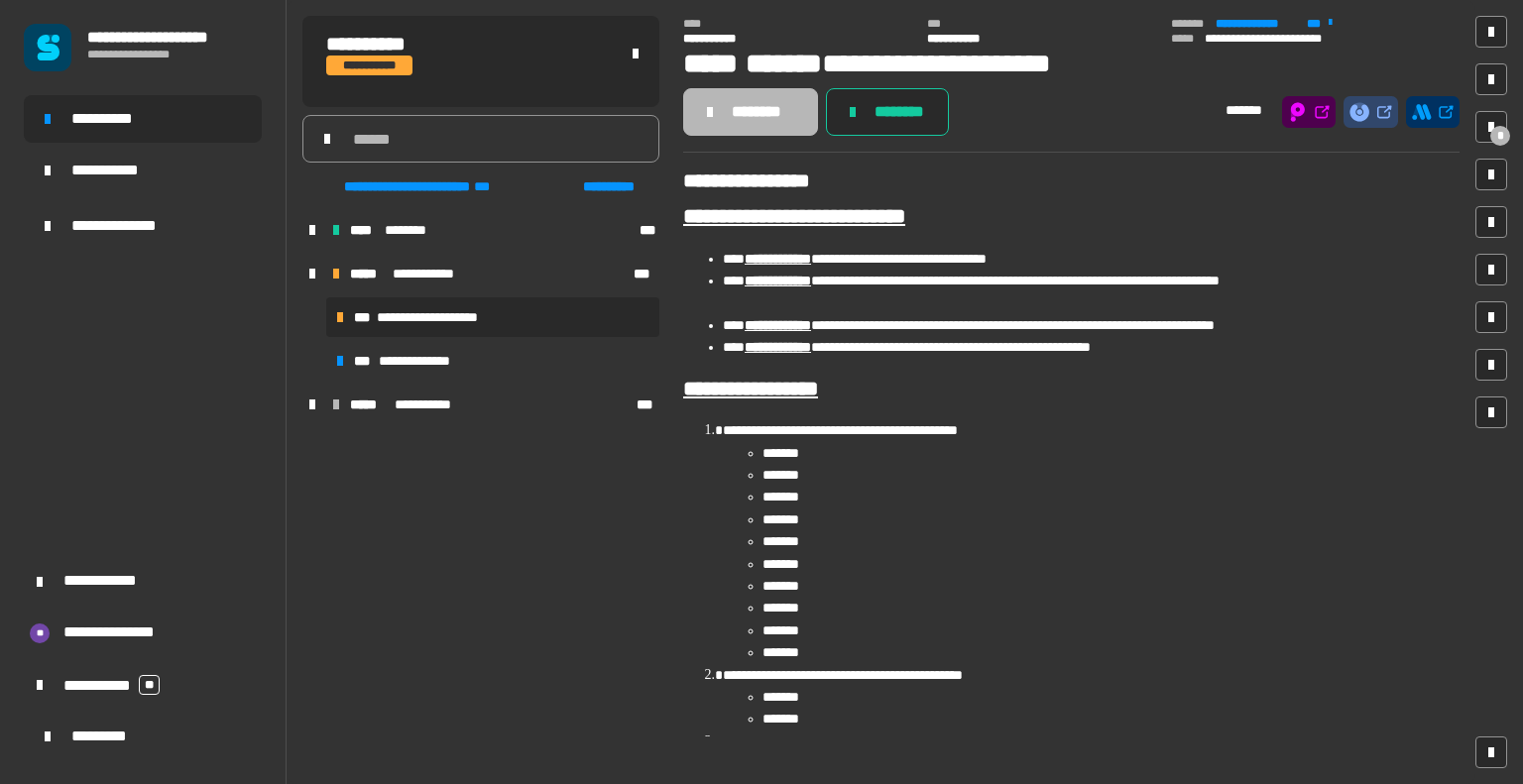 click on "**********" 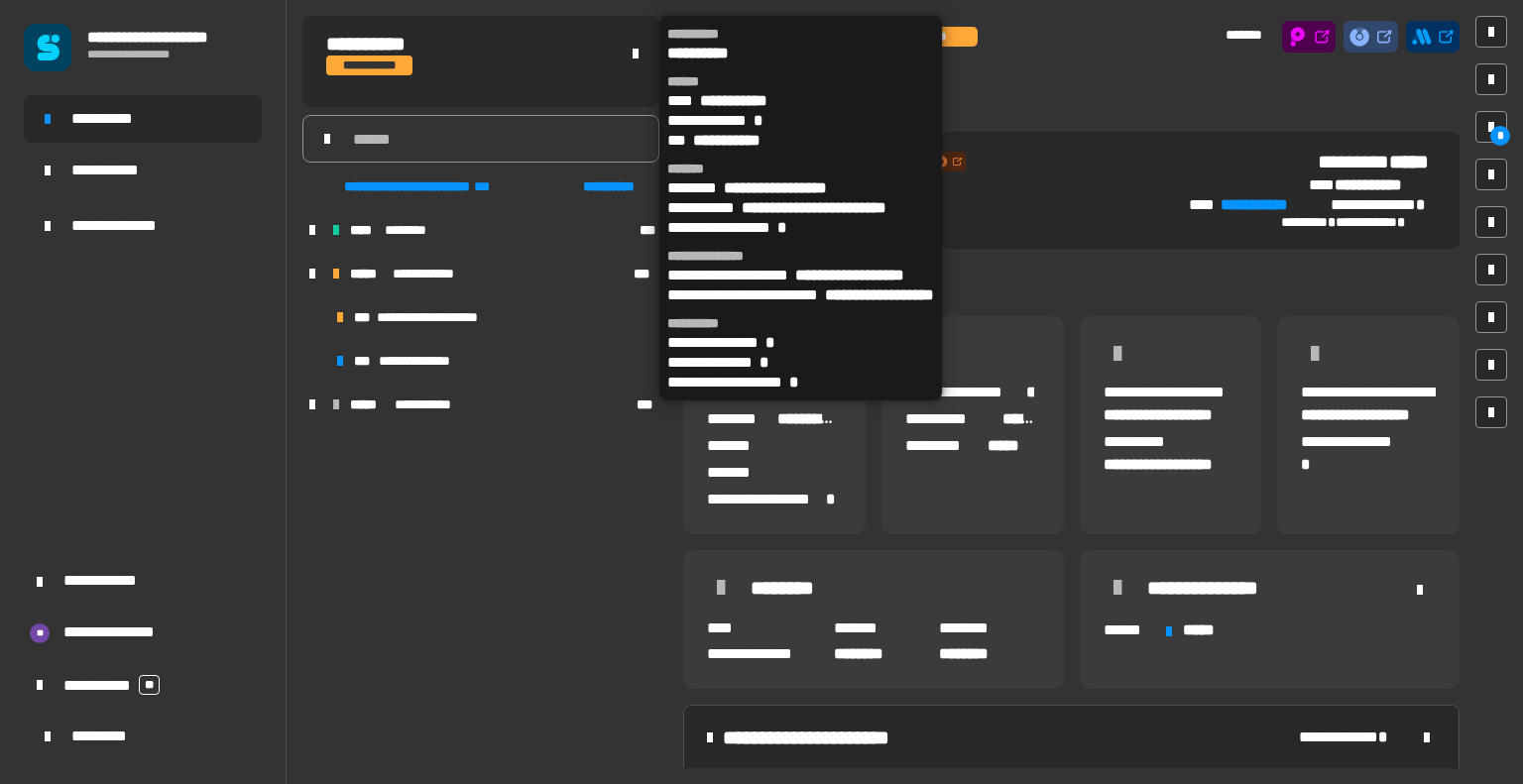 scroll, scrollTop: 0, scrollLeft: 12, axis: horizontal 